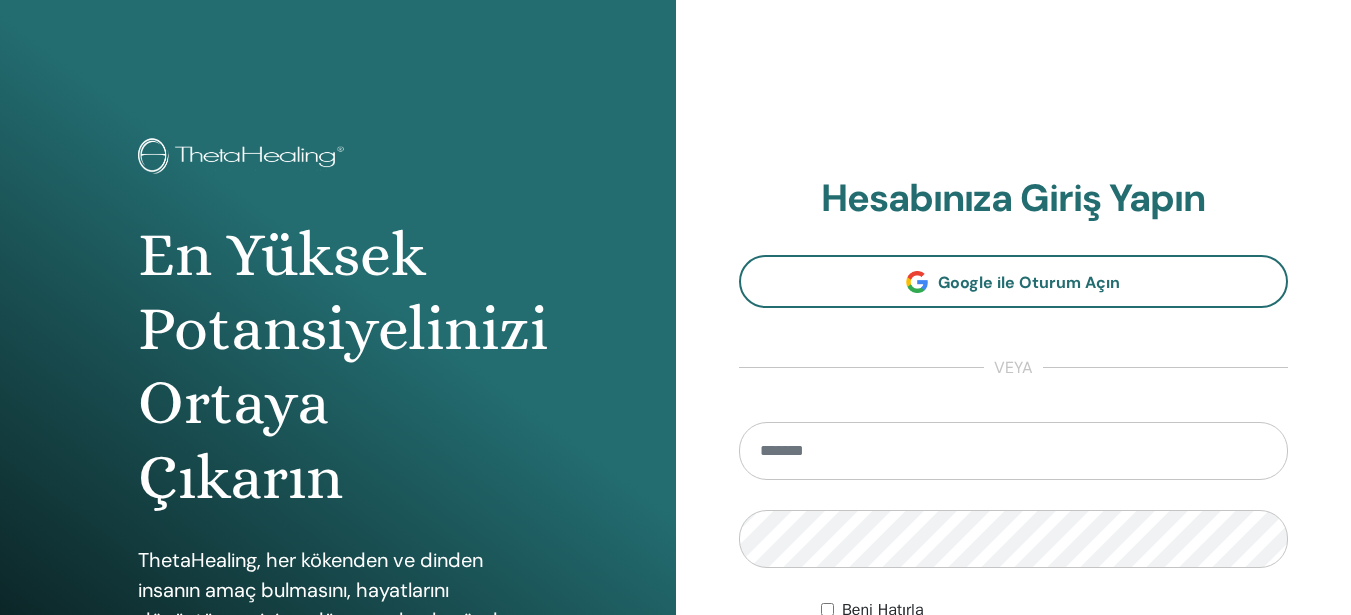 scroll, scrollTop: 0, scrollLeft: 0, axis: both 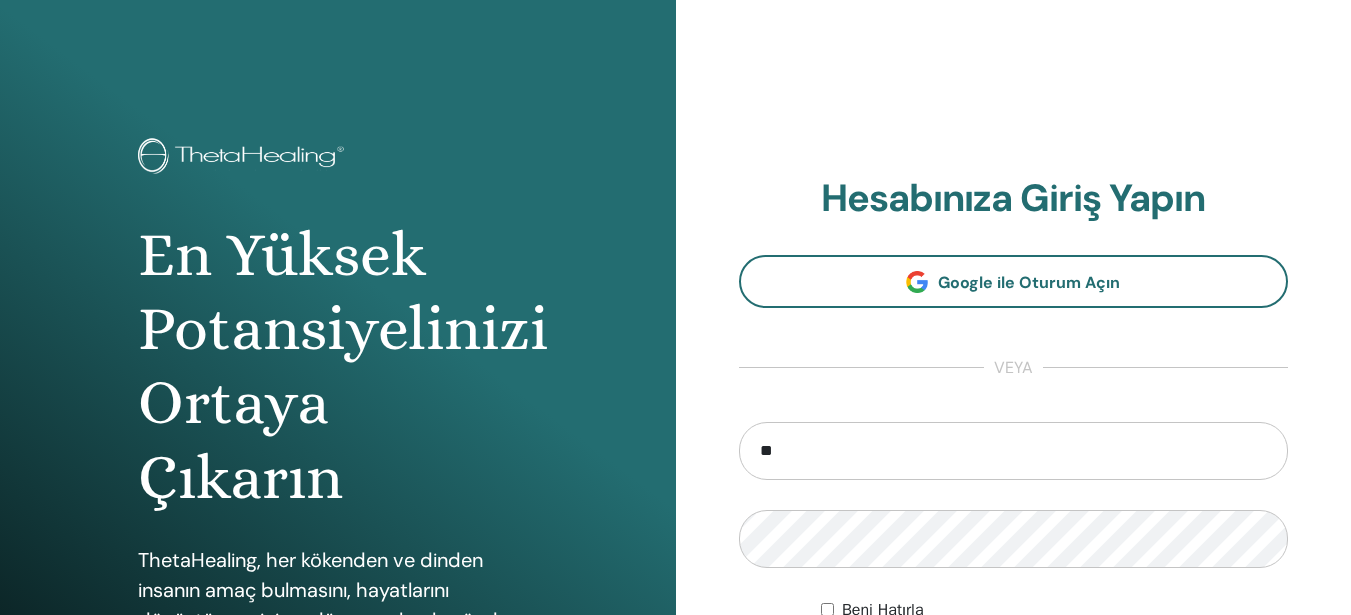 type on "**********" 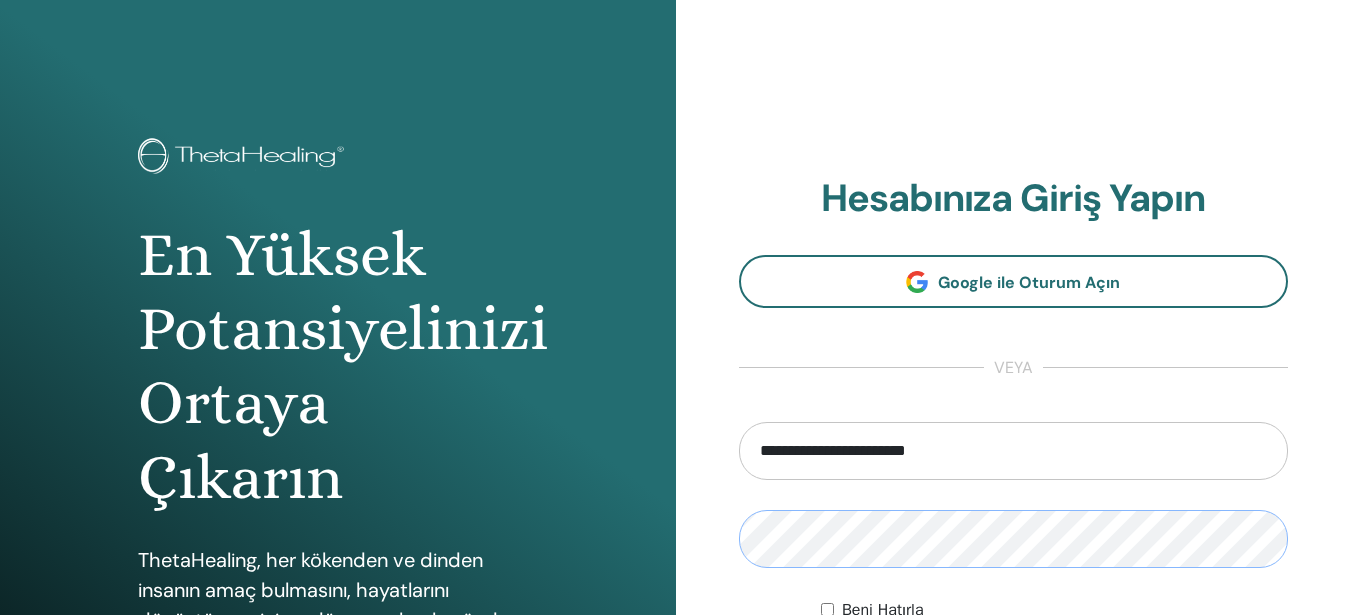 click on "Giriş Yap" at bounding box center [1014, 678] 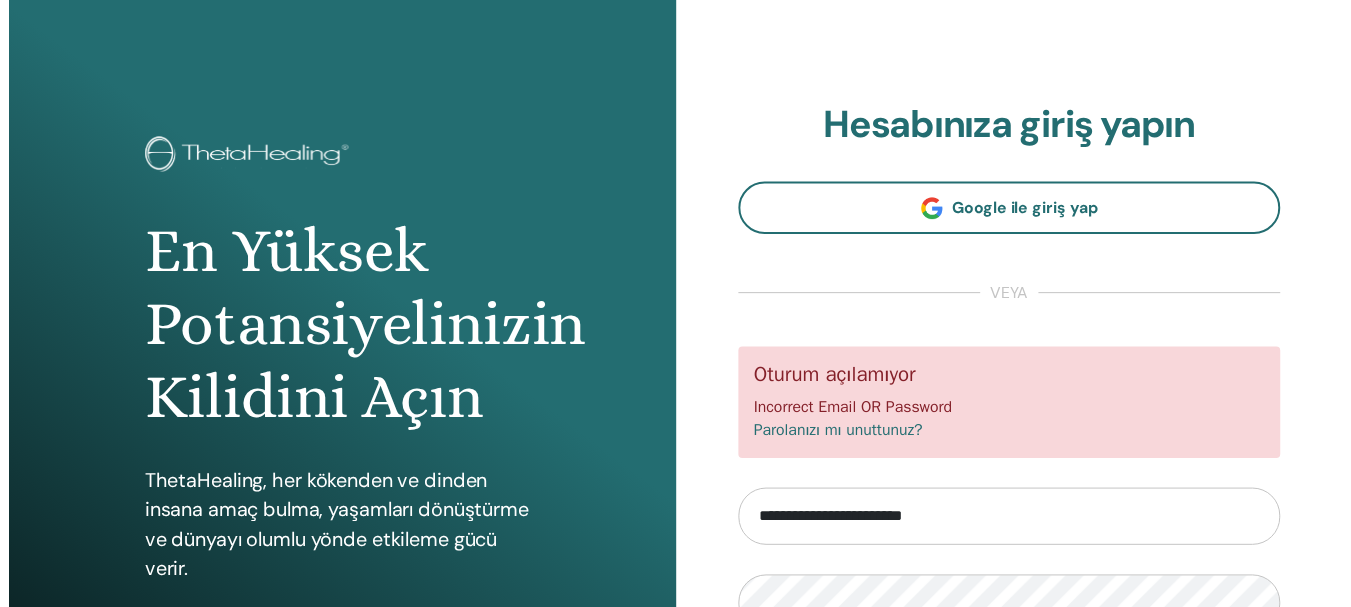 scroll, scrollTop: 0, scrollLeft: 0, axis: both 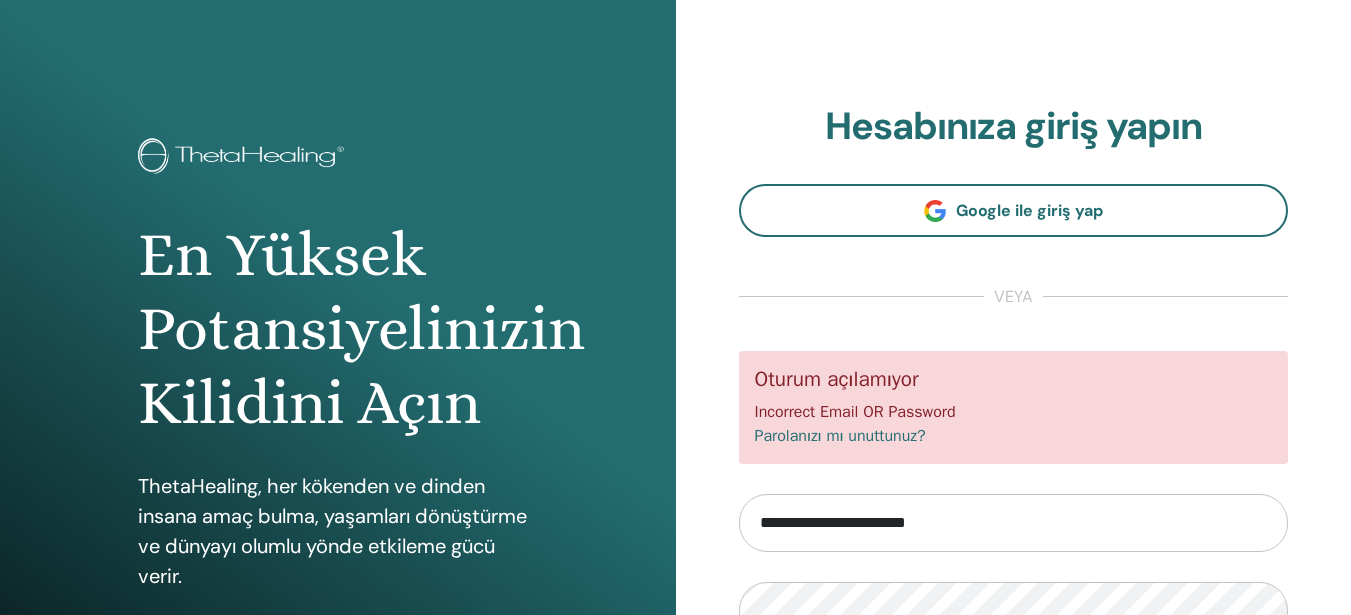 click on "**********" at bounding box center (1014, 480) 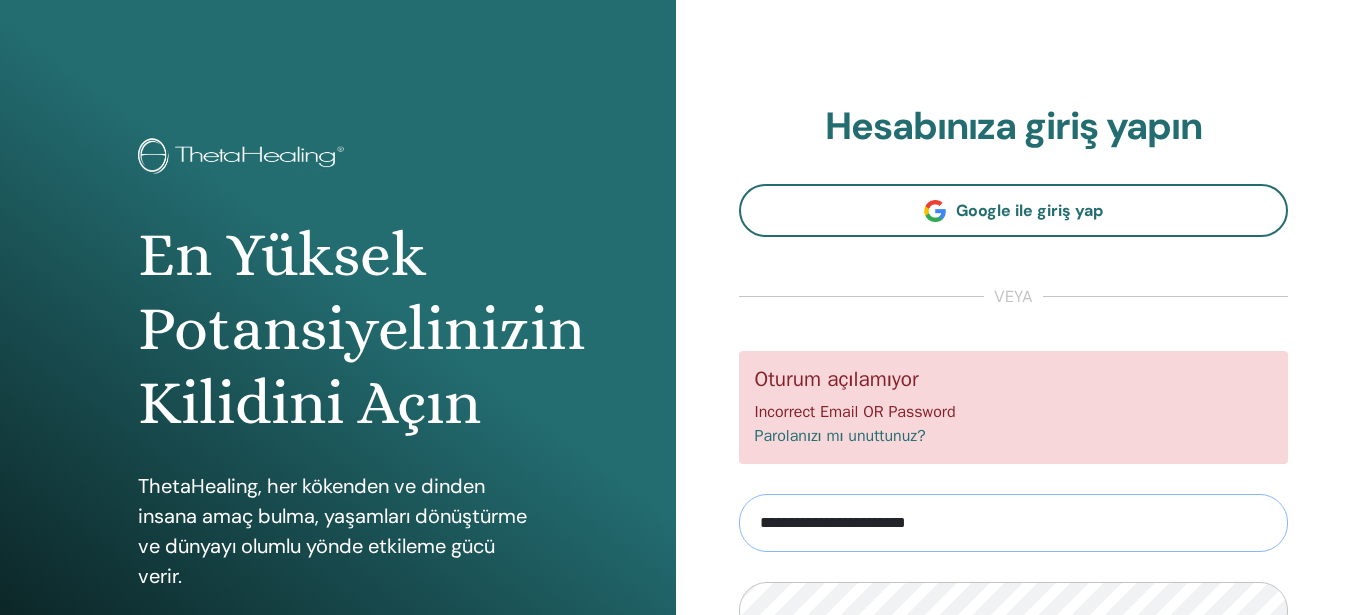 click on "**********" at bounding box center [1014, 523] 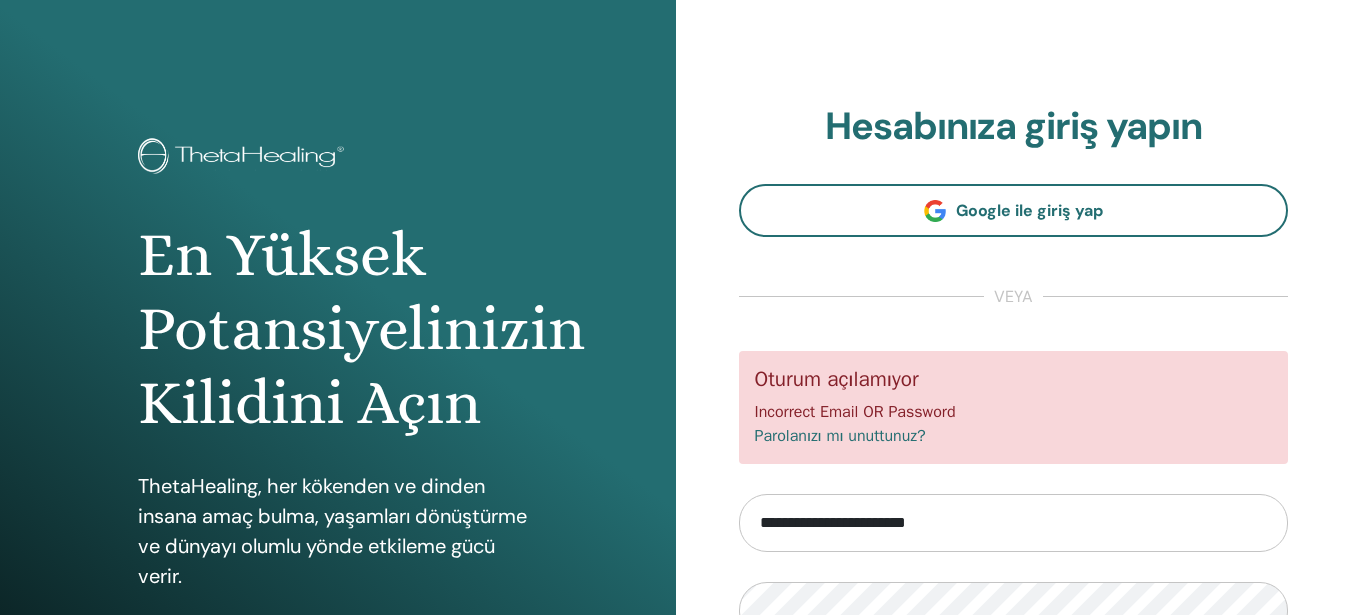 click on "**********" at bounding box center [1014, 480] 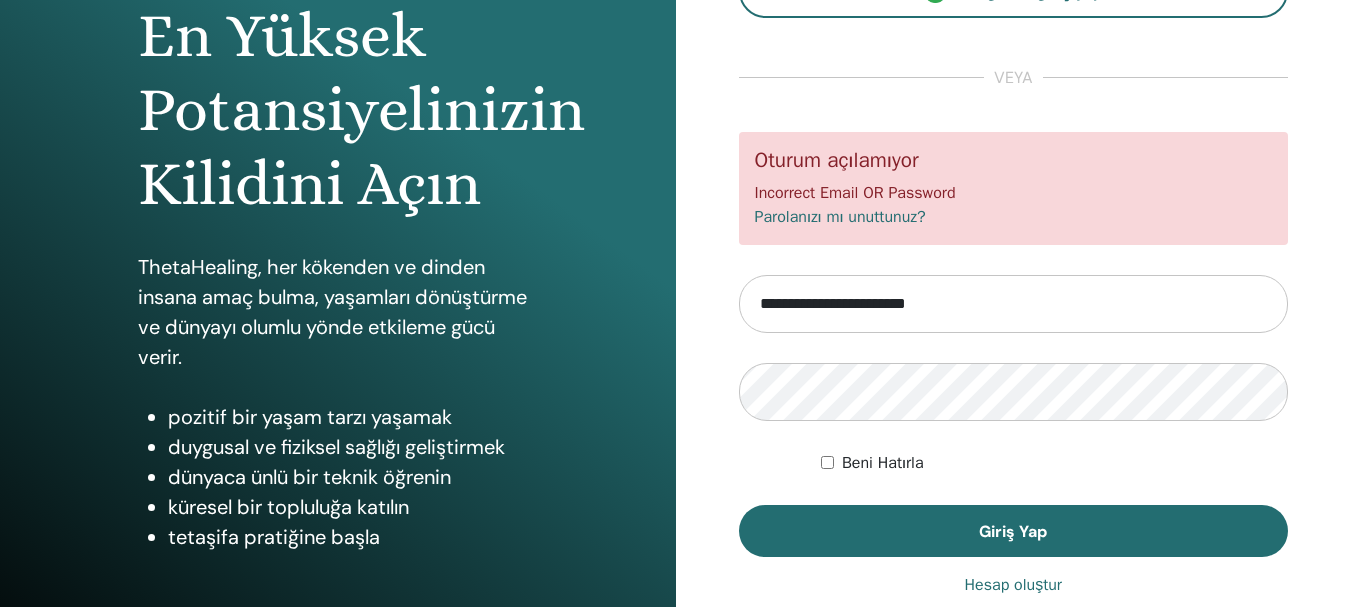 scroll, scrollTop: 301, scrollLeft: 0, axis: vertical 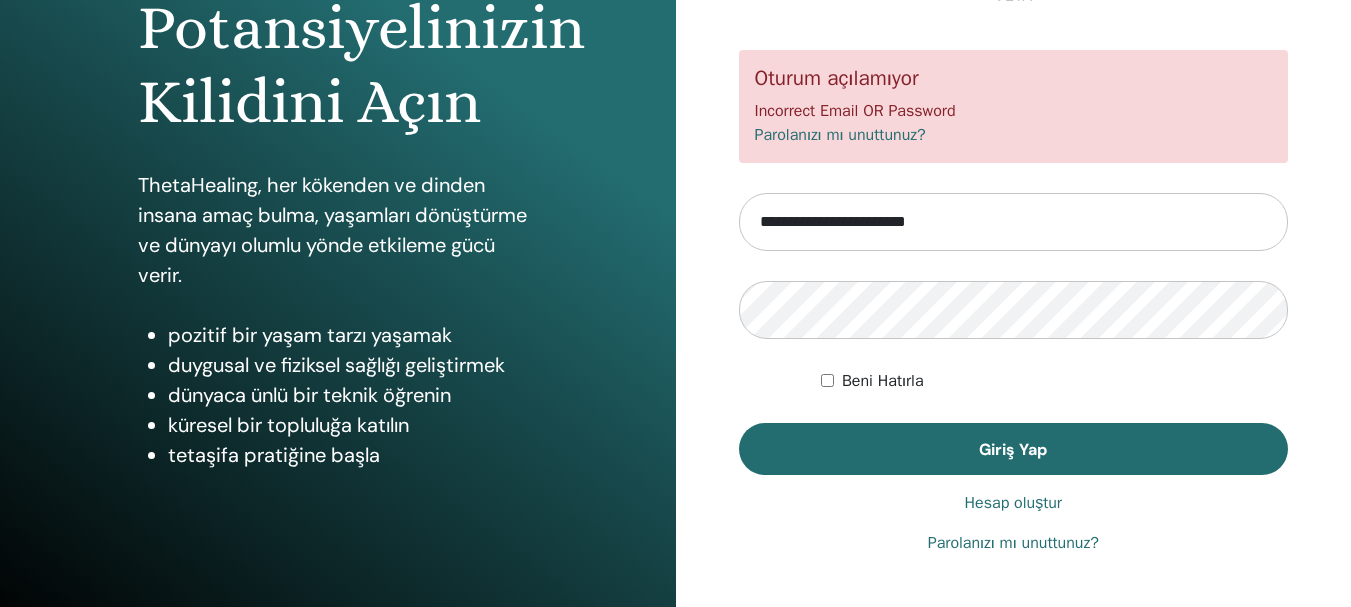 click on "Parolanızı mı unuttunuz?" at bounding box center [1013, 543] 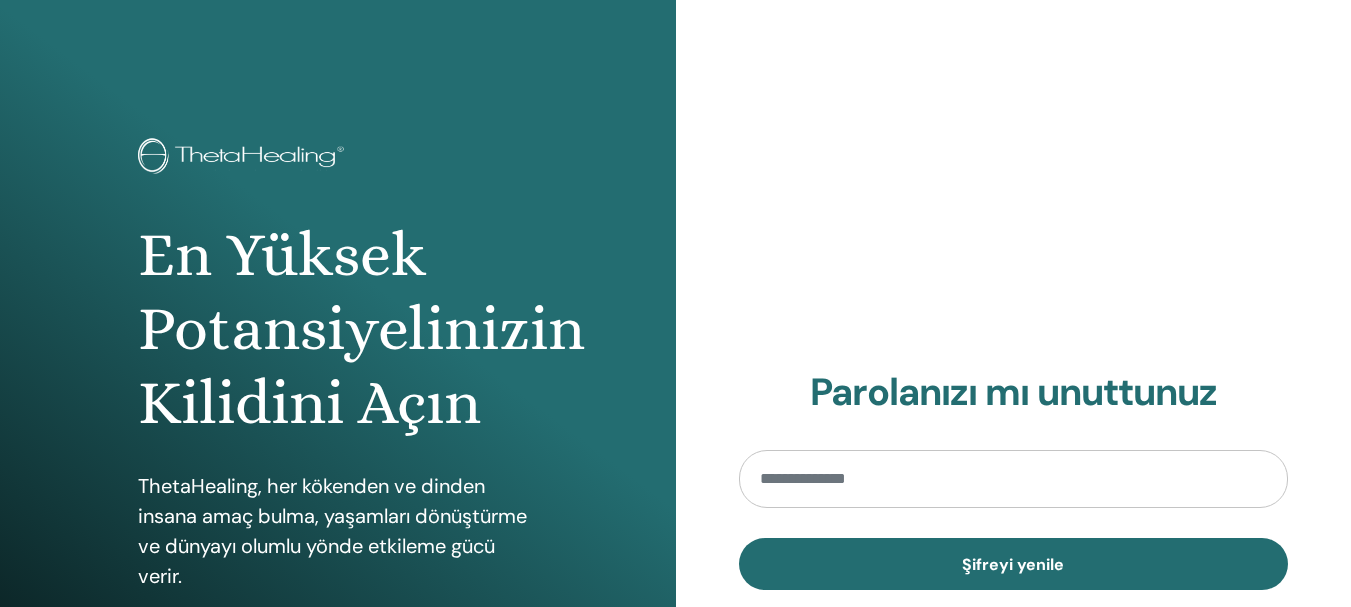 scroll, scrollTop: 0, scrollLeft: 0, axis: both 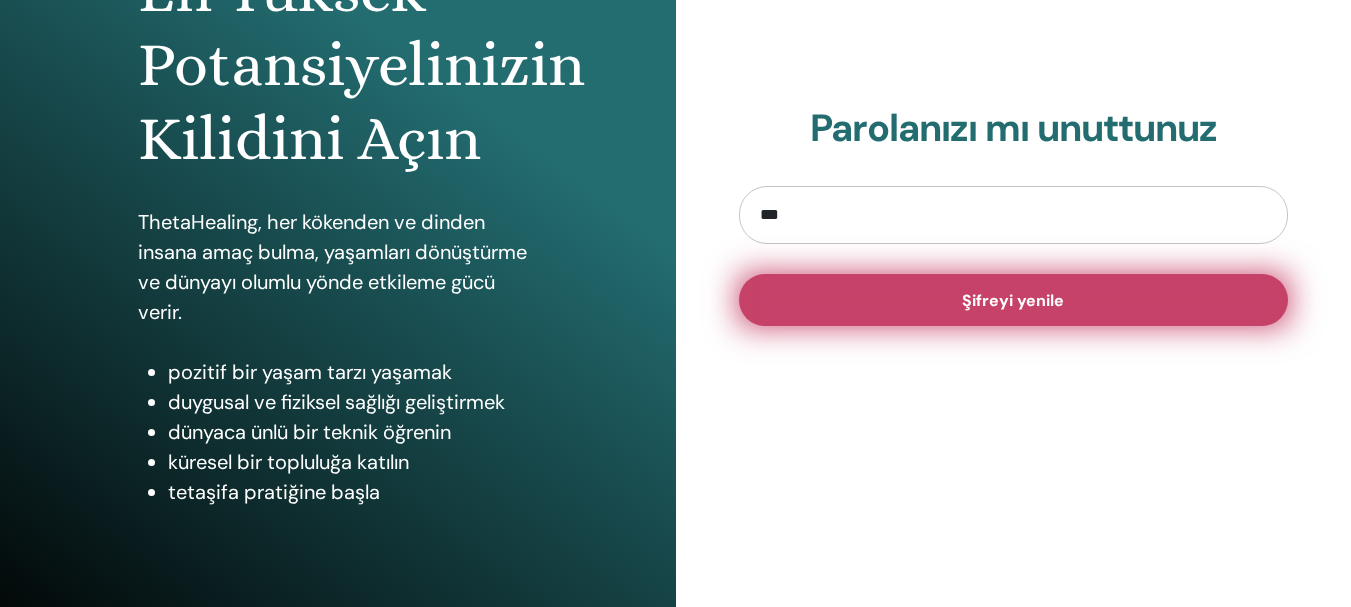 type on "**********" 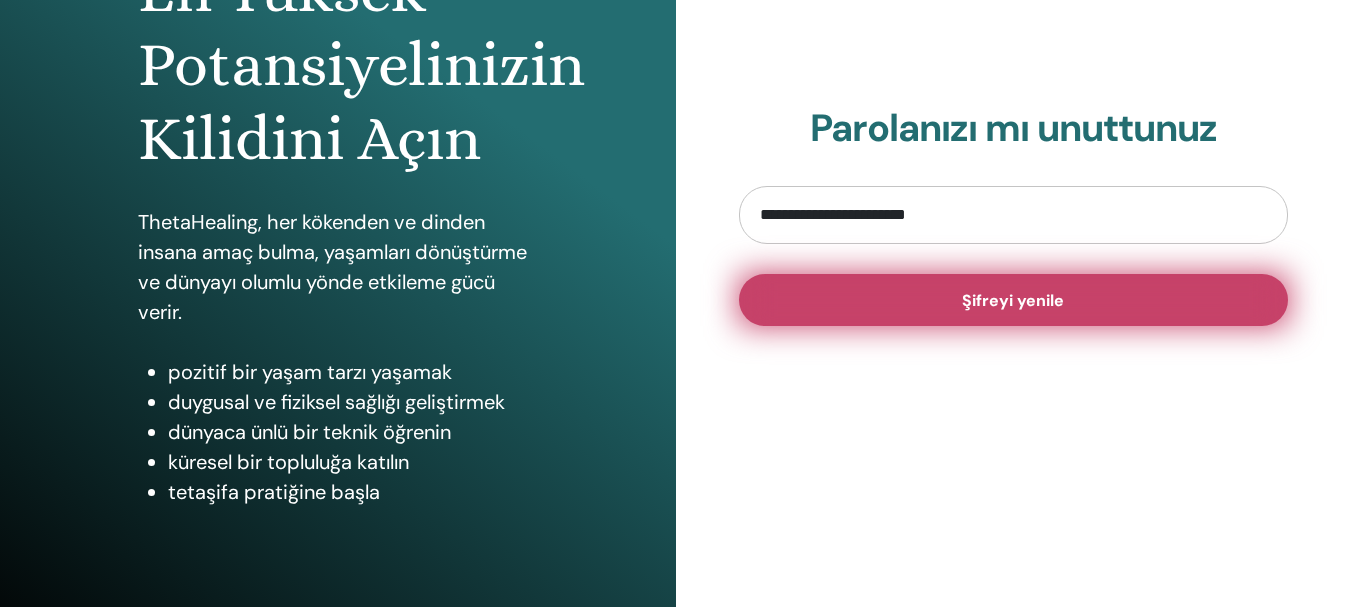 click on "Şifreyi yenile" at bounding box center [1013, 300] 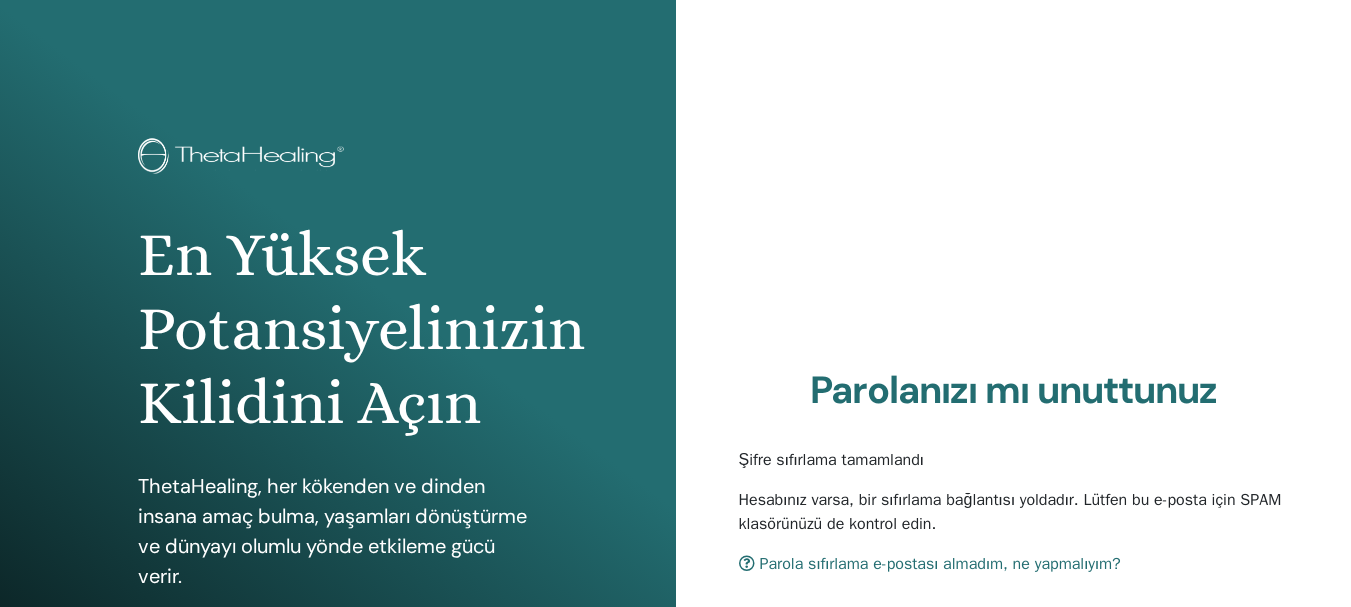 scroll, scrollTop: 0, scrollLeft: 0, axis: both 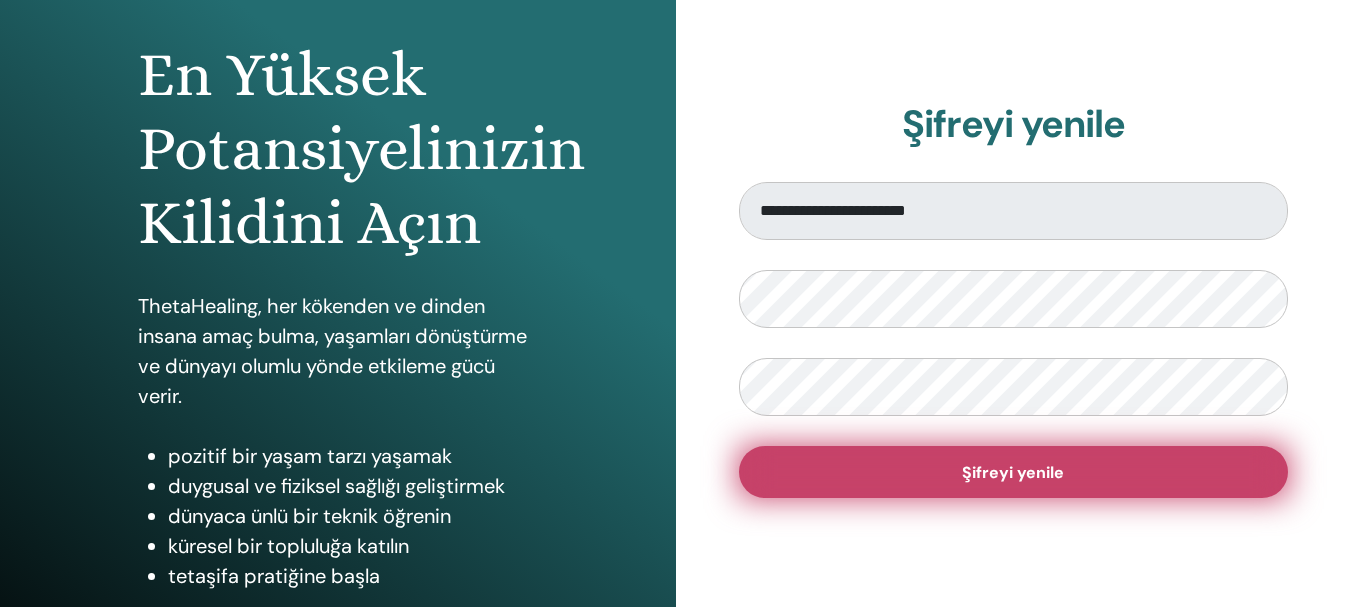 click on "Şifreyi yenile" at bounding box center (1014, 472) 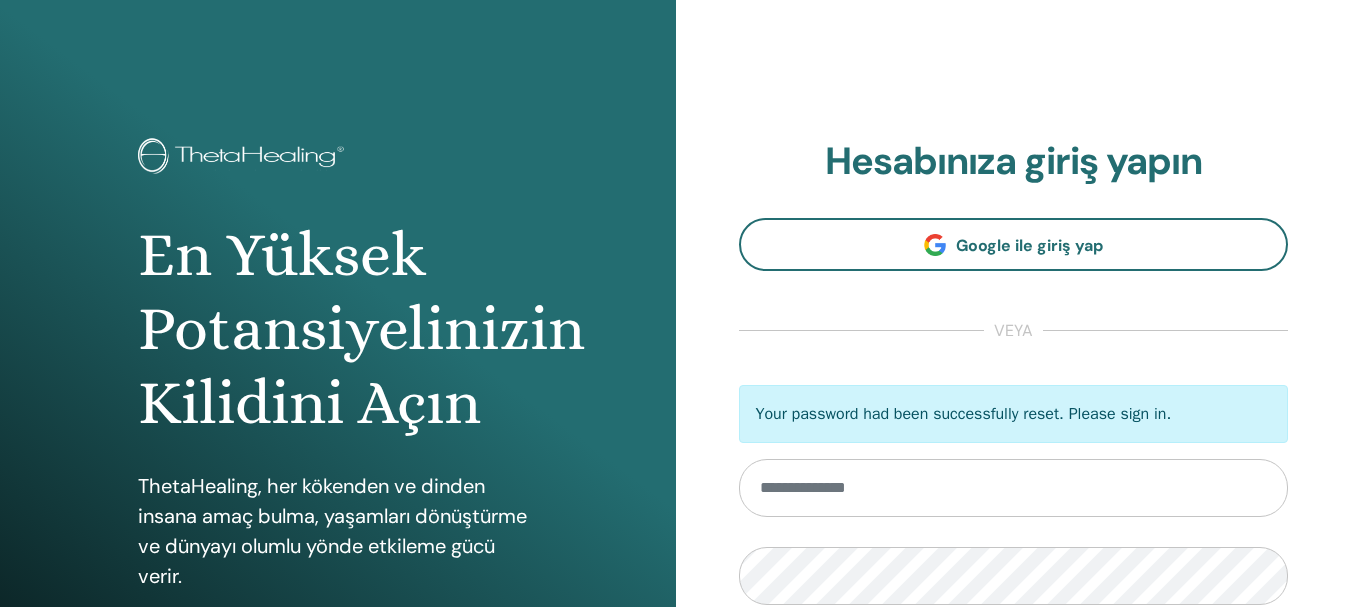 scroll, scrollTop: 0, scrollLeft: 0, axis: both 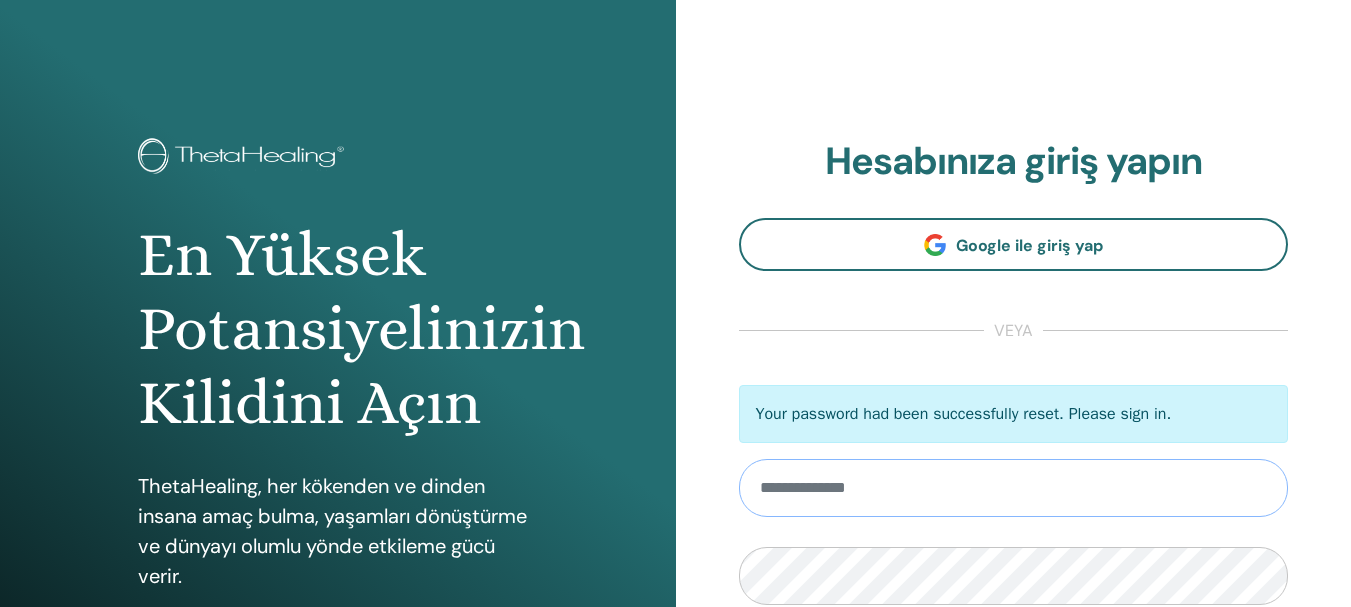 type on "**********" 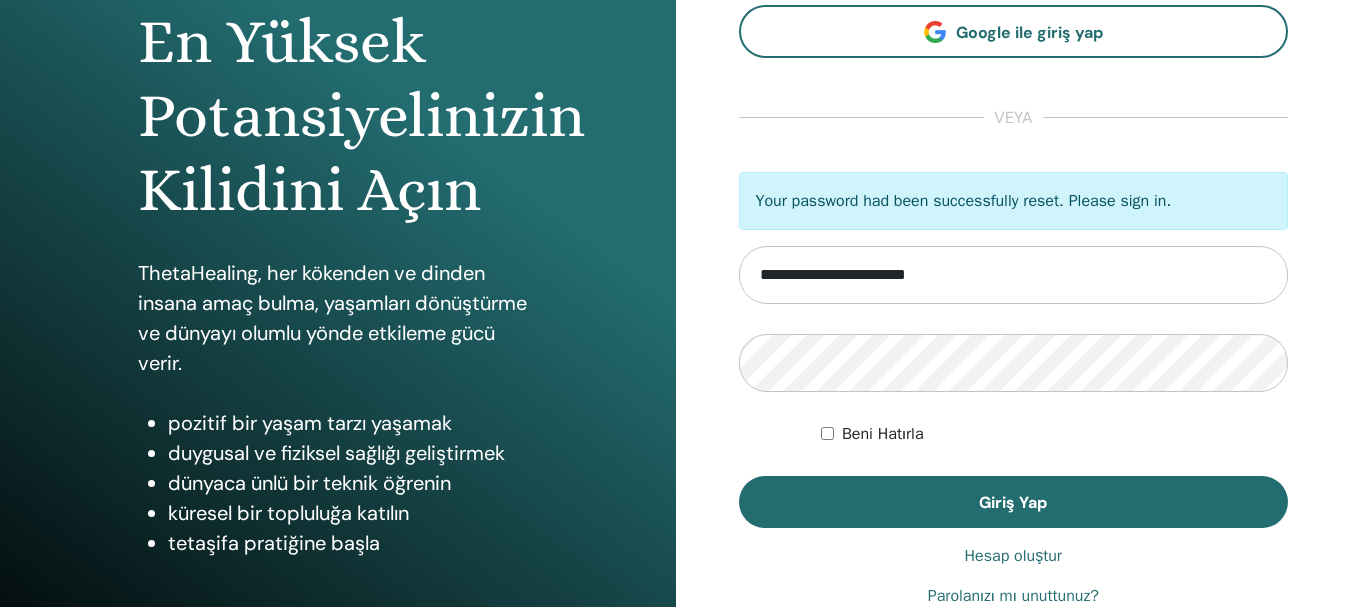 scroll, scrollTop: 261, scrollLeft: 0, axis: vertical 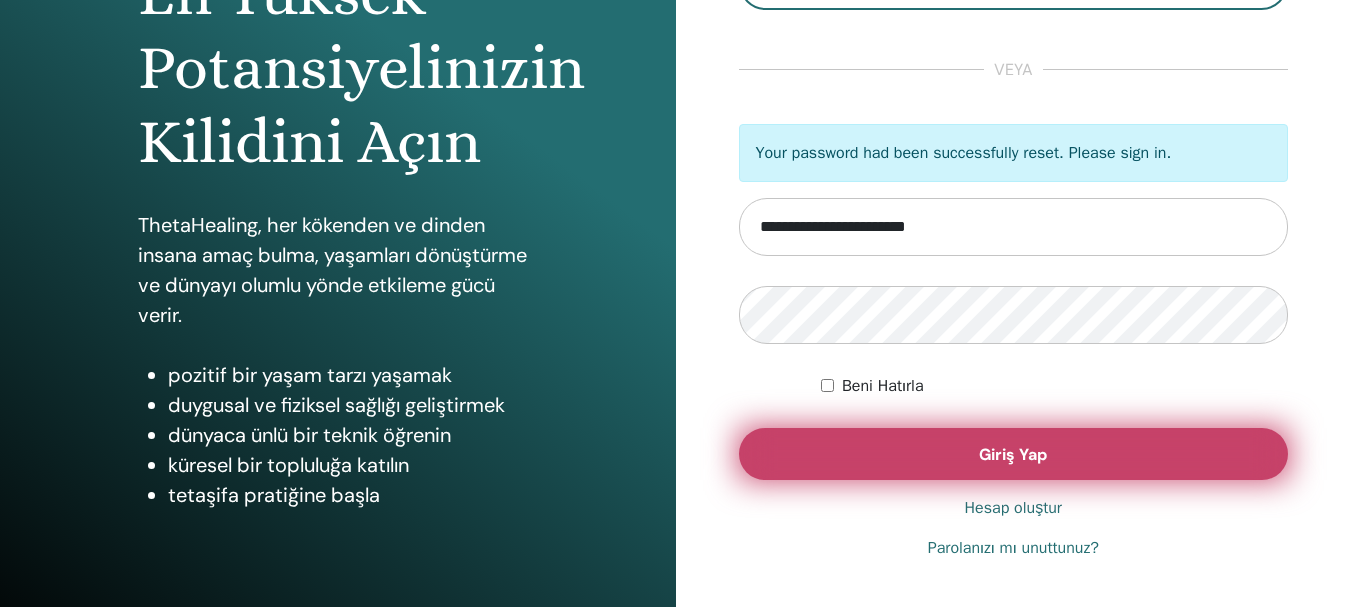 click on "Giriş Yap" at bounding box center (1014, 454) 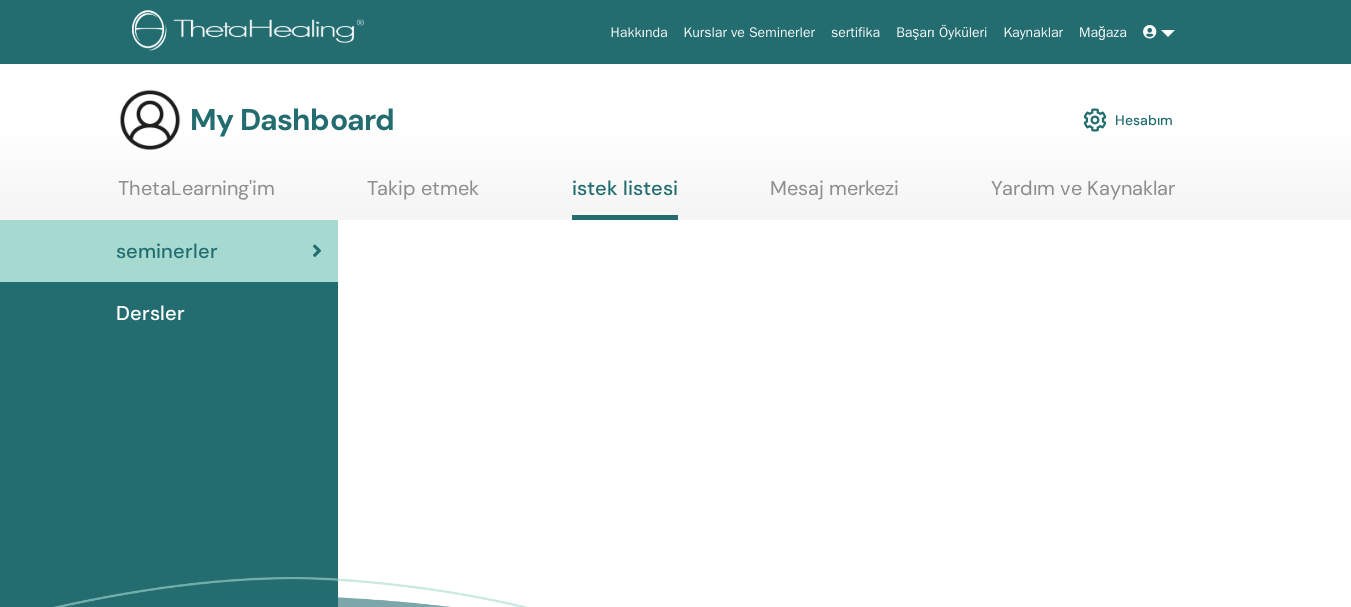 scroll, scrollTop: 0, scrollLeft: 0, axis: both 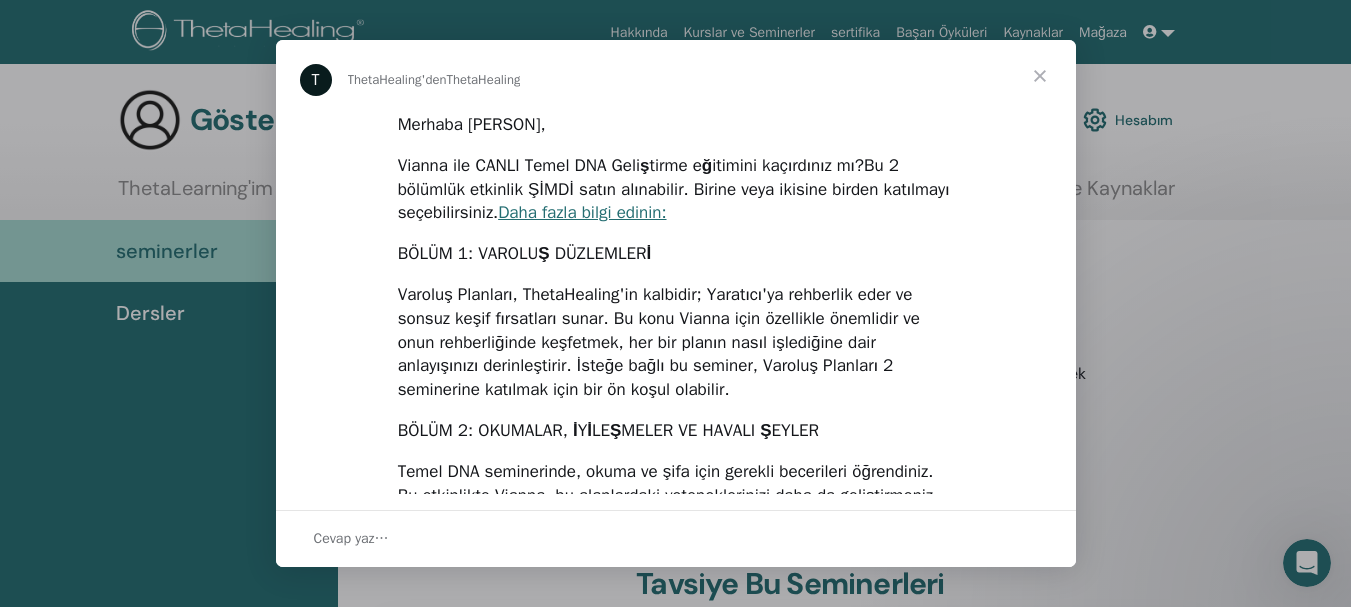 click at bounding box center (1040, 76) 